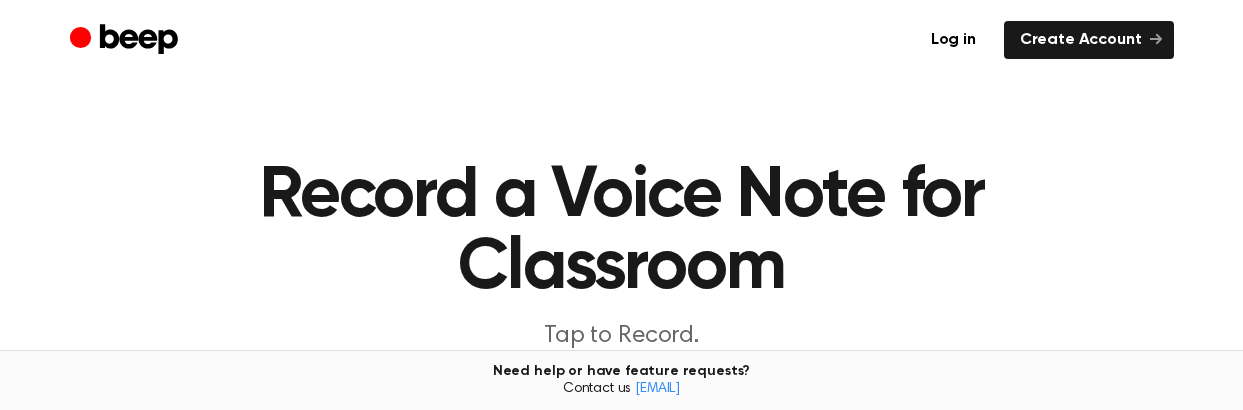 scroll, scrollTop: 0, scrollLeft: 0, axis: both 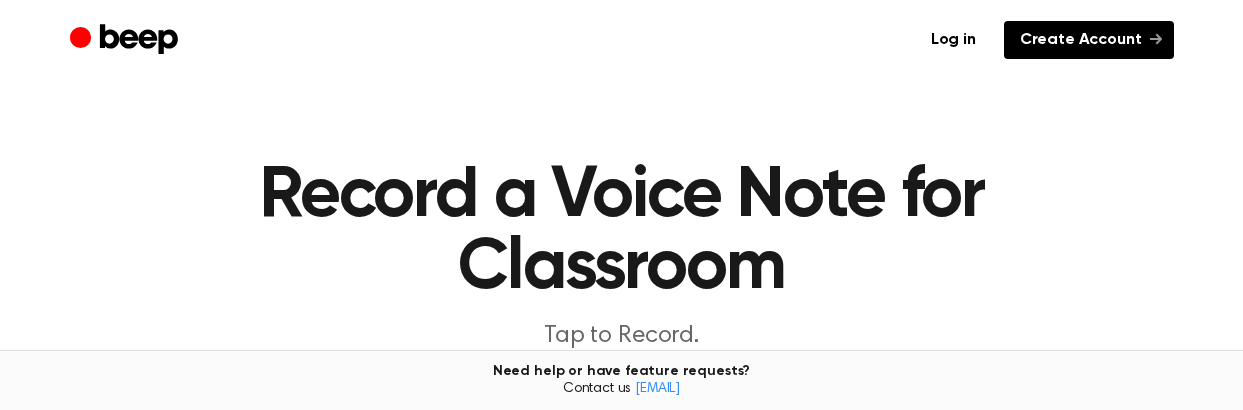 click on "Create Account" at bounding box center (1089, 40) 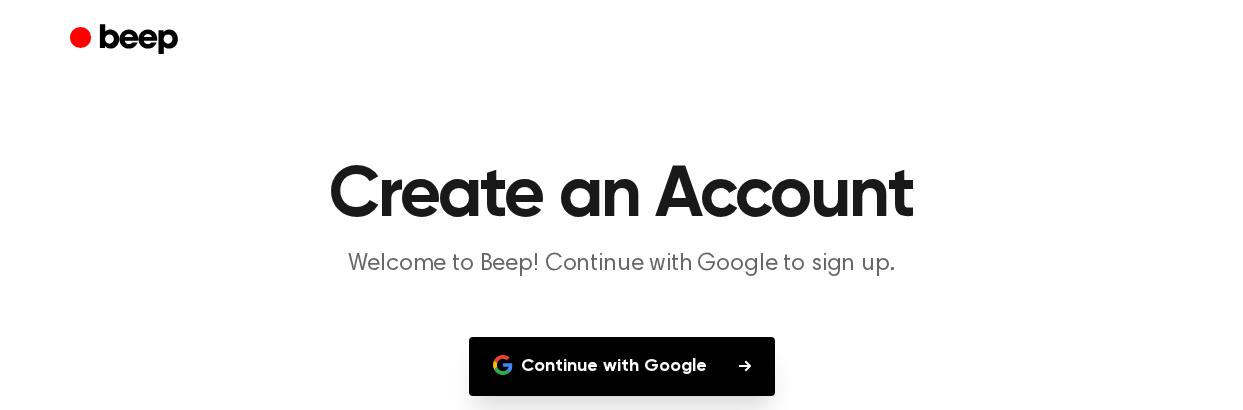 click on "Continue with Google" at bounding box center (622, 366) 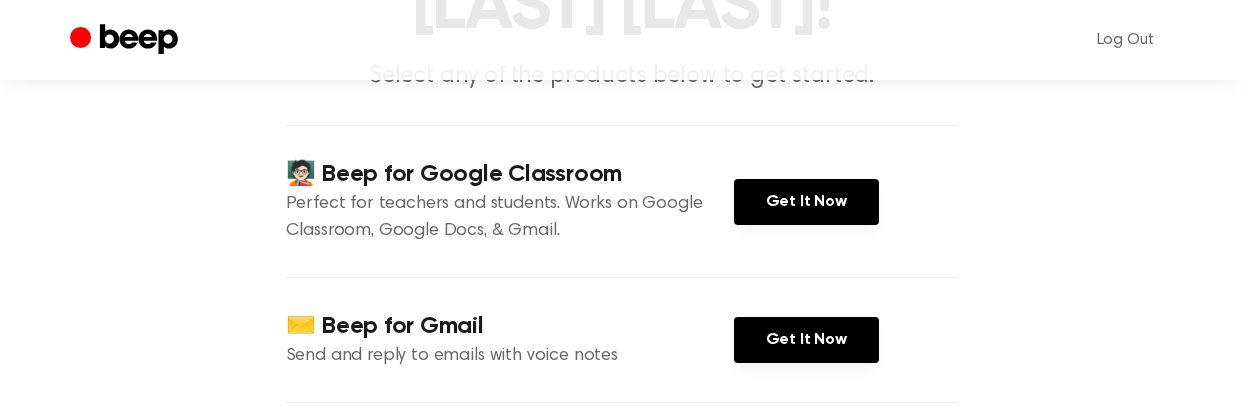 scroll, scrollTop: 256, scrollLeft: 0, axis: vertical 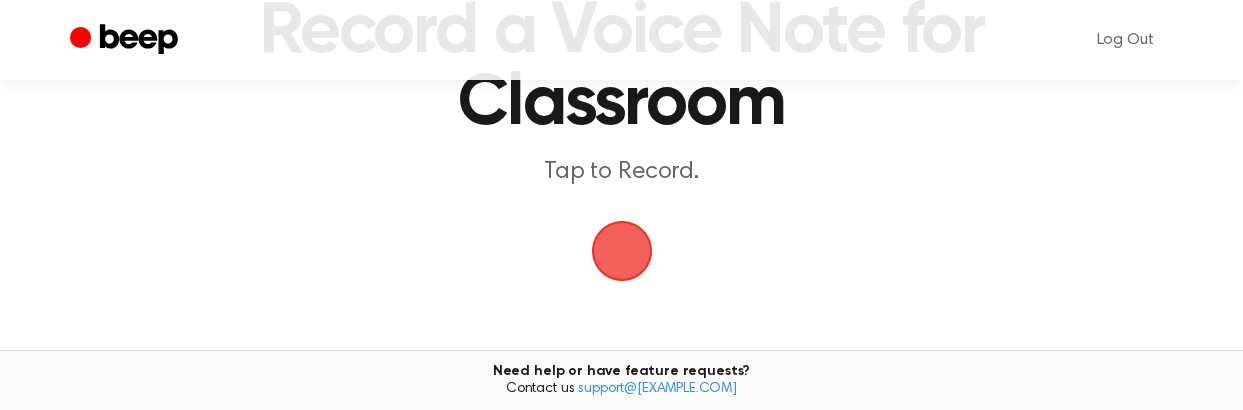 click at bounding box center [622, 251] 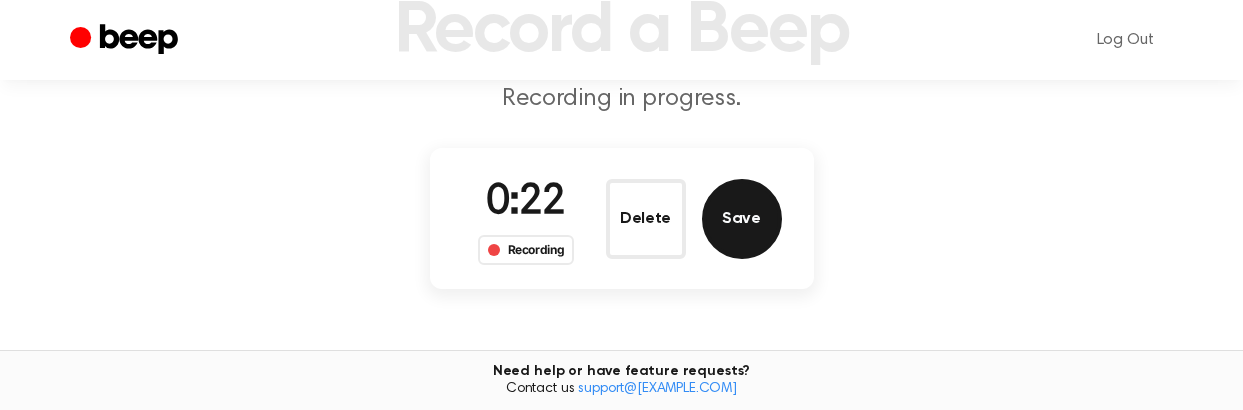 click on "Save" at bounding box center (742, 219) 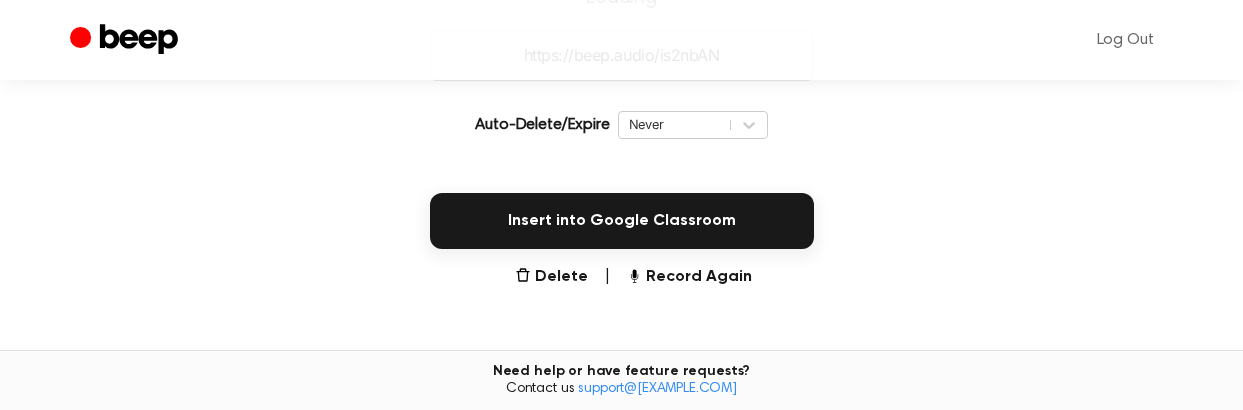 scroll, scrollTop: 431, scrollLeft: 0, axis: vertical 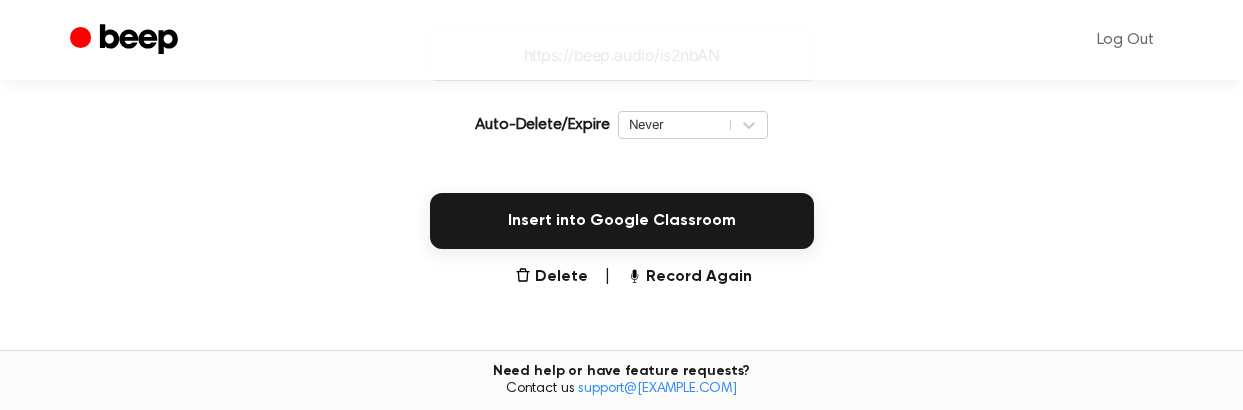 click on "Insert into Google Classroom" at bounding box center [622, 221] 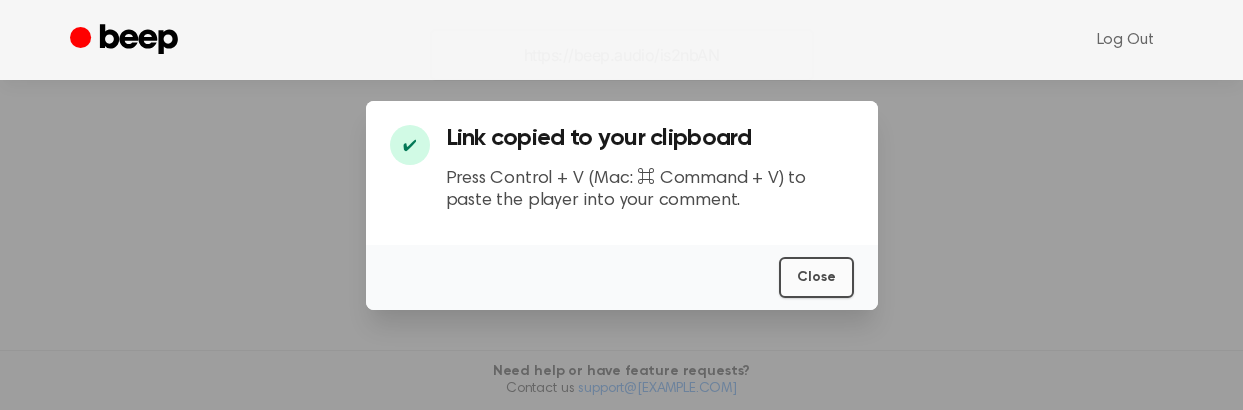 type 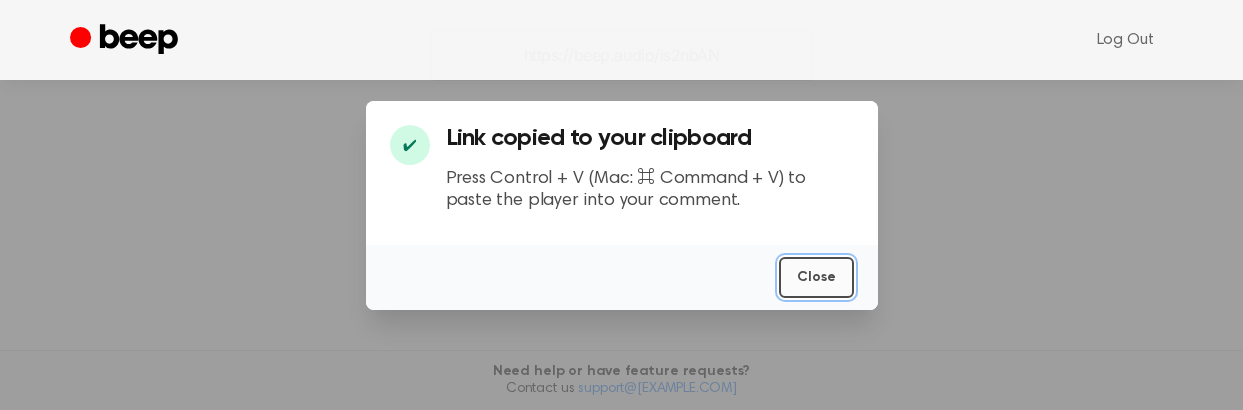 click on "Close" at bounding box center (816, 277) 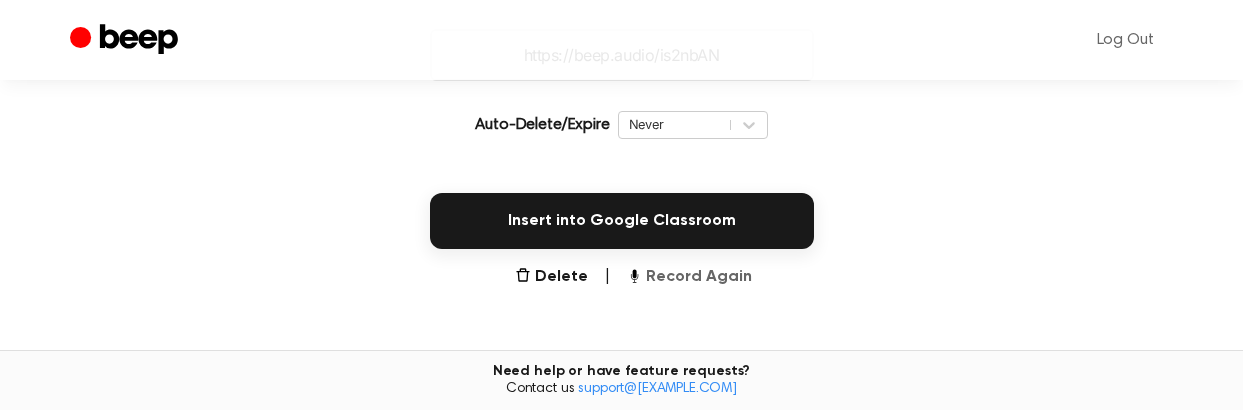 click on "Record Again" at bounding box center (689, 277) 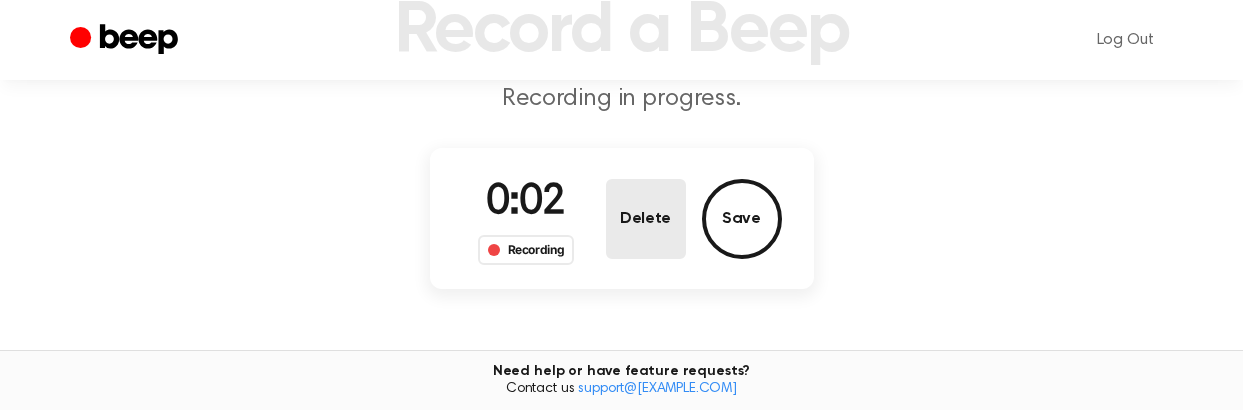 click on "Delete" at bounding box center [646, 219] 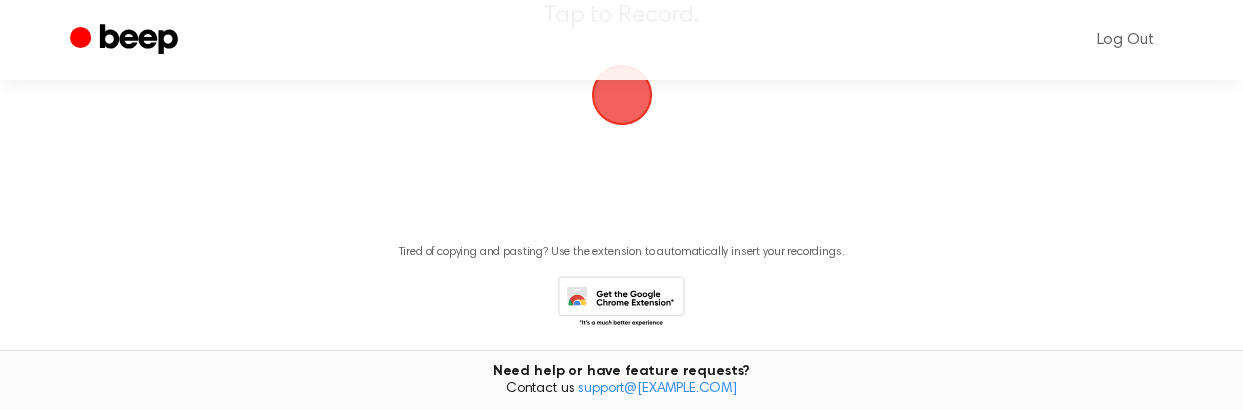 scroll, scrollTop: 393, scrollLeft: 0, axis: vertical 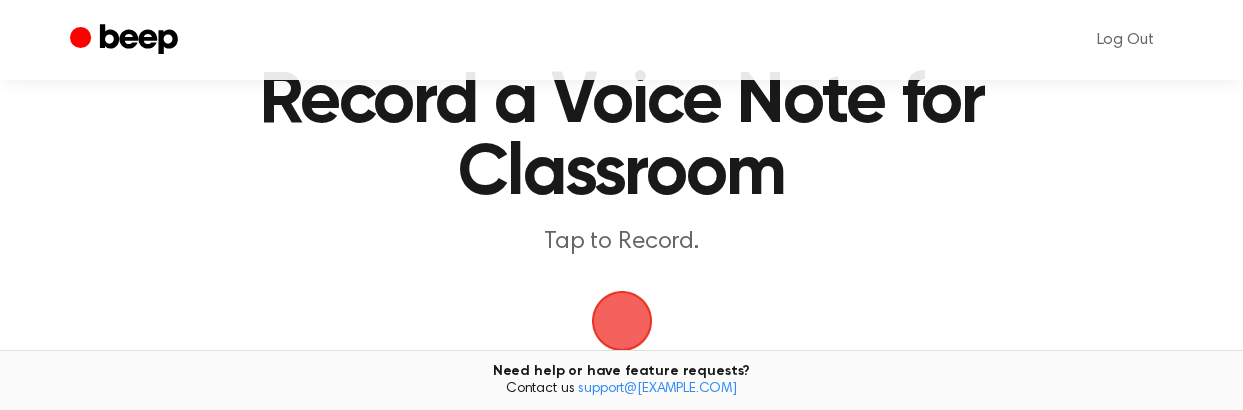 click at bounding box center [621, 321] 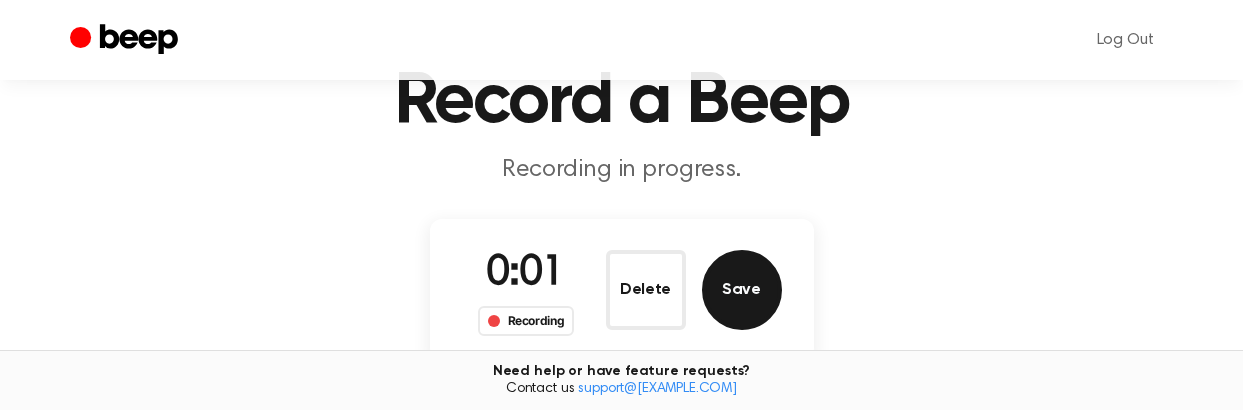 click on "Save" at bounding box center (742, 290) 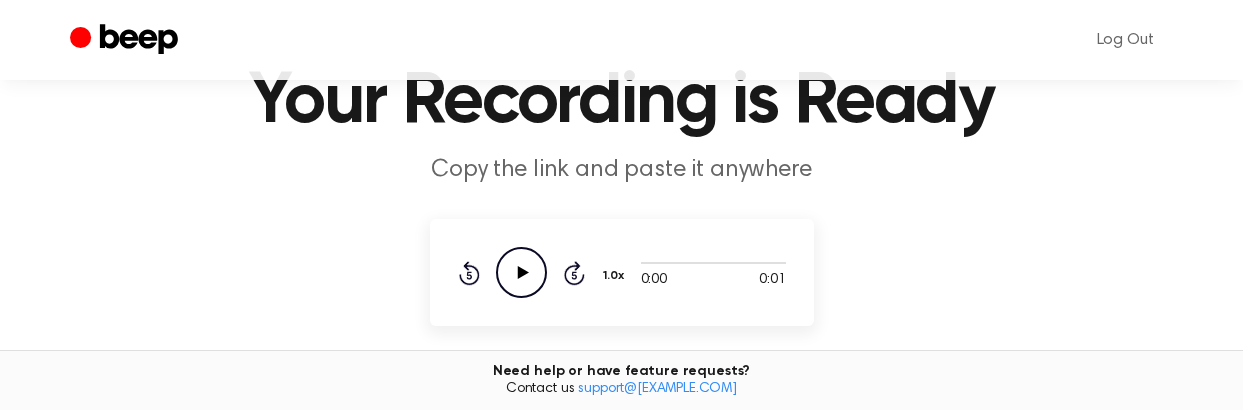 click 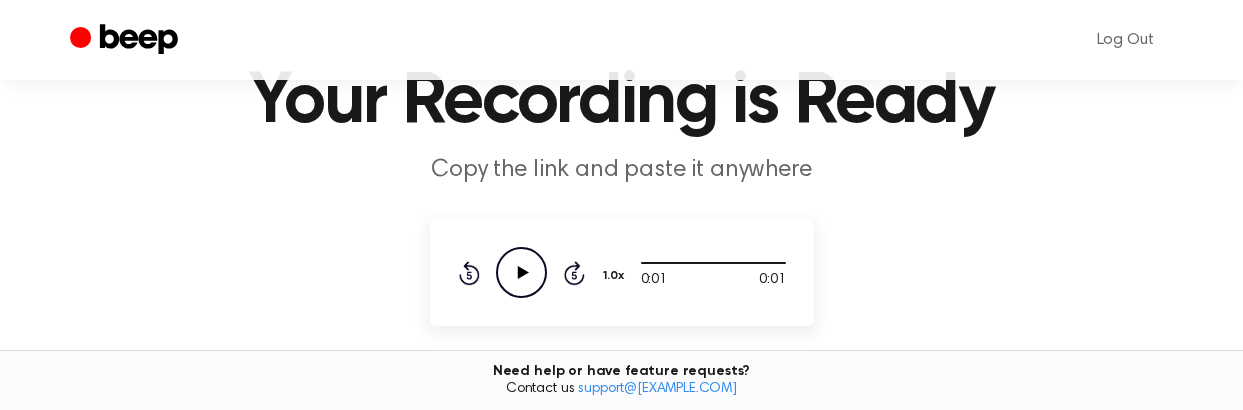 click 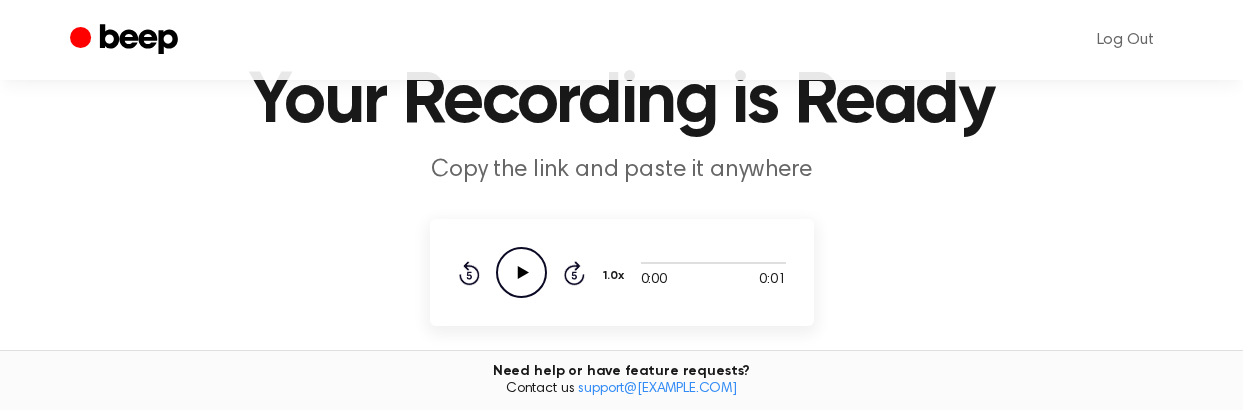 click on "Rewind 5 seconds" 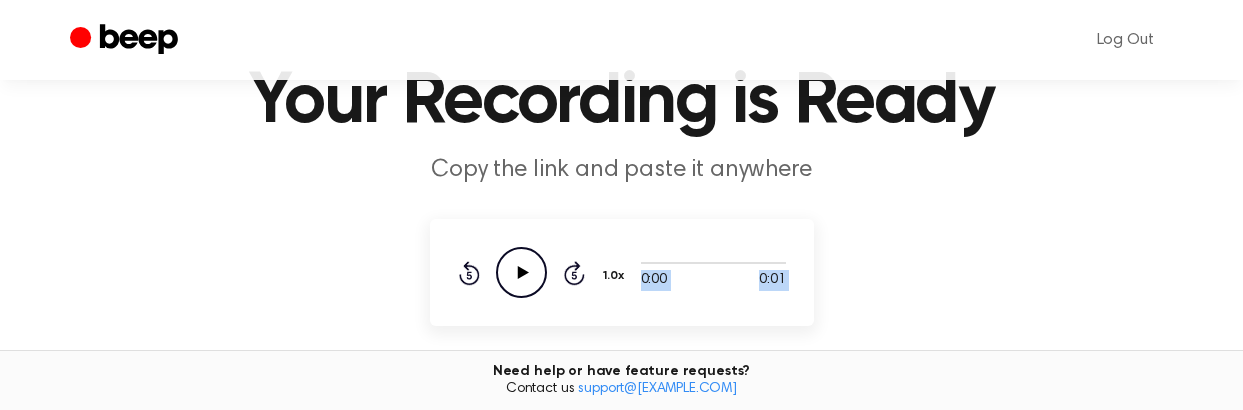 click on "Rewind 5 seconds" 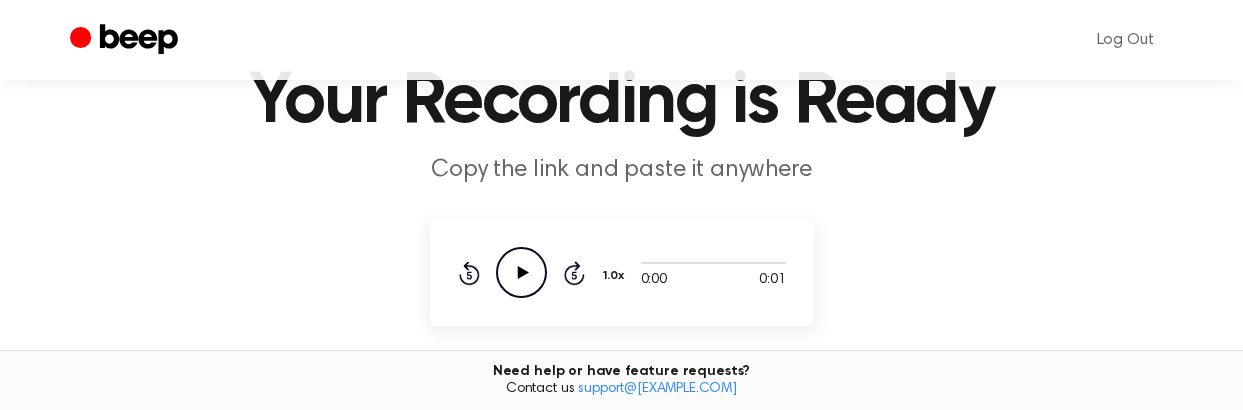 click on "Rewind 5 seconds" 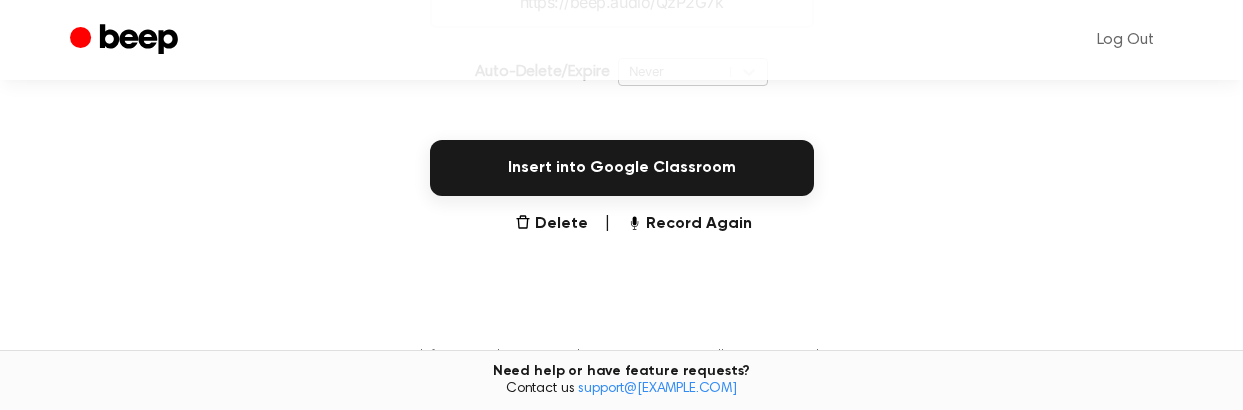 scroll, scrollTop: 478, scrollLeft: 0, axis: vertical 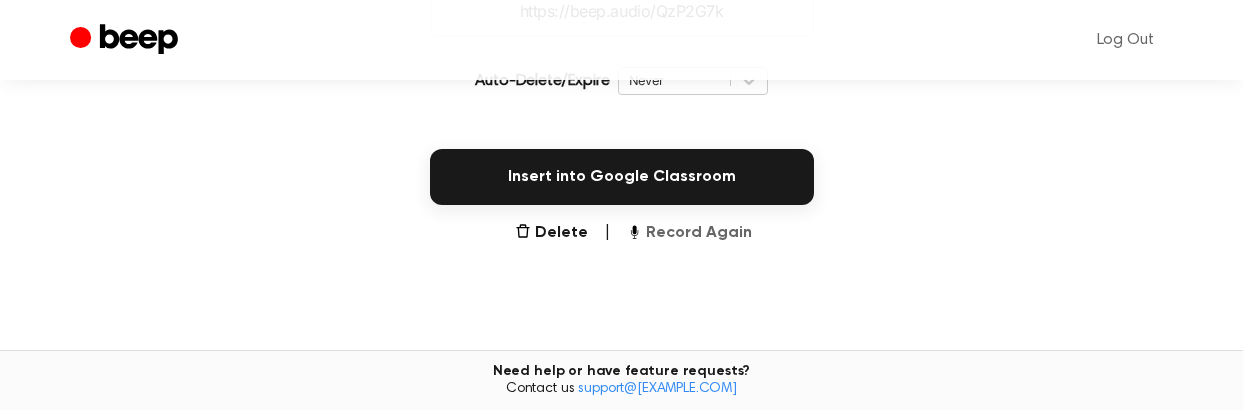 click on "Record Again" at bounding box center (689, 233) 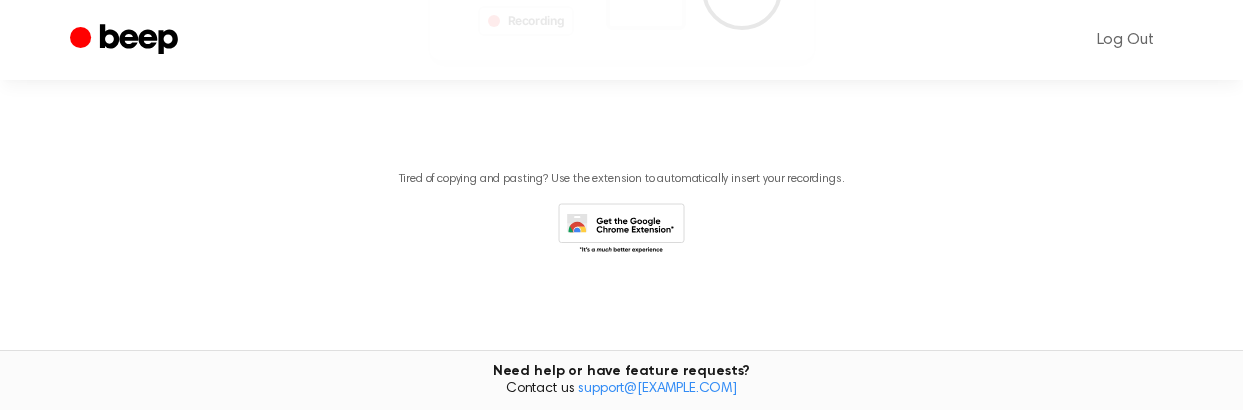 scroll, scrollTop: 209, scrollLeft: 0, axis: vertical 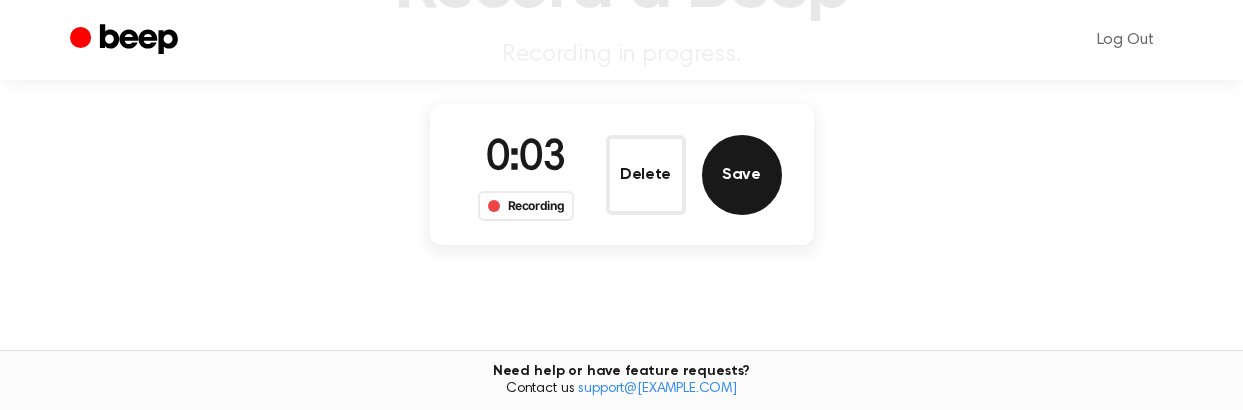 click on "Save" at bounding box center (742, 175) 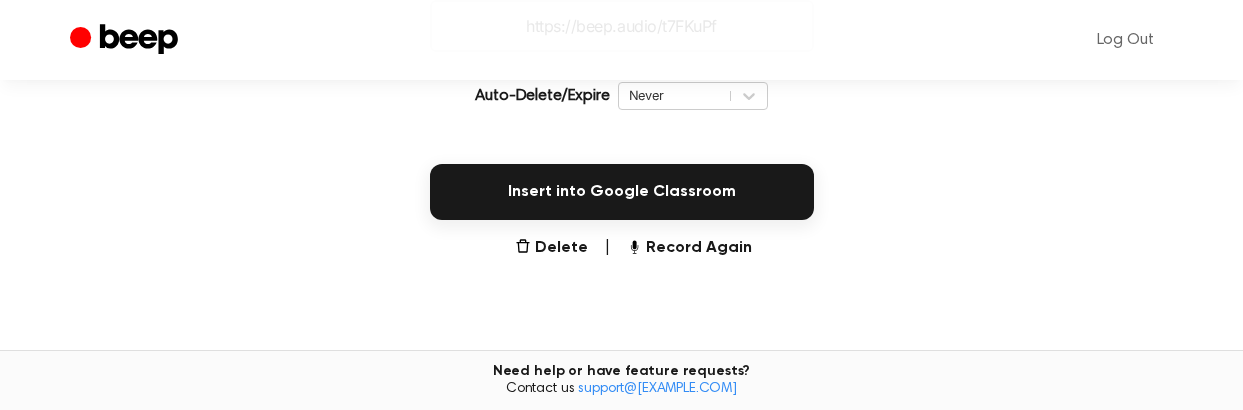 scroll, scrollTop: 460, scrollLeft: 0, axis: vertical 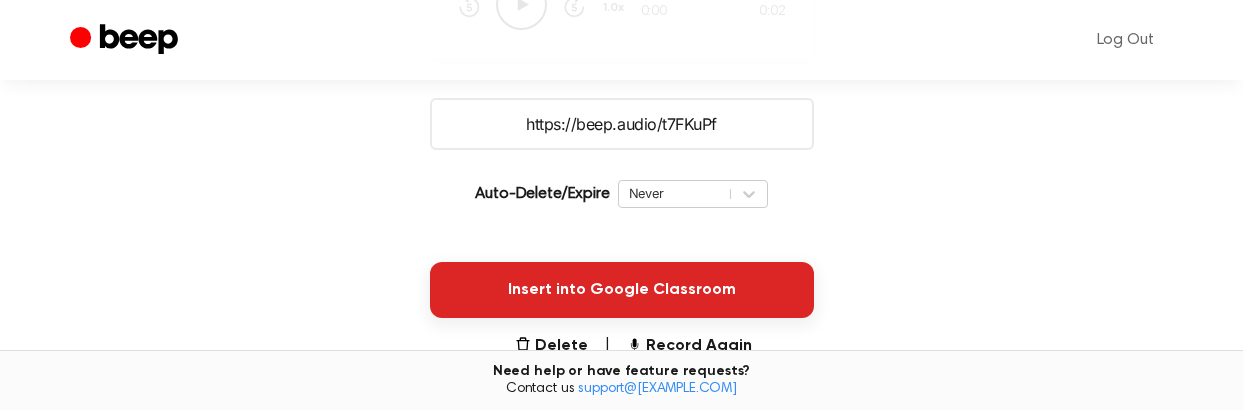 click on "Insert into Google Classroom" at bounding box center (622, 290) 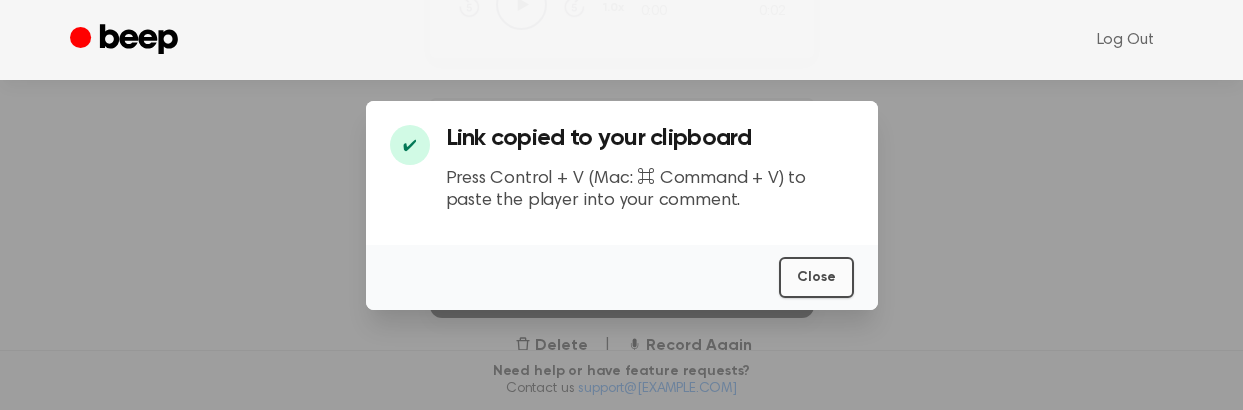 type 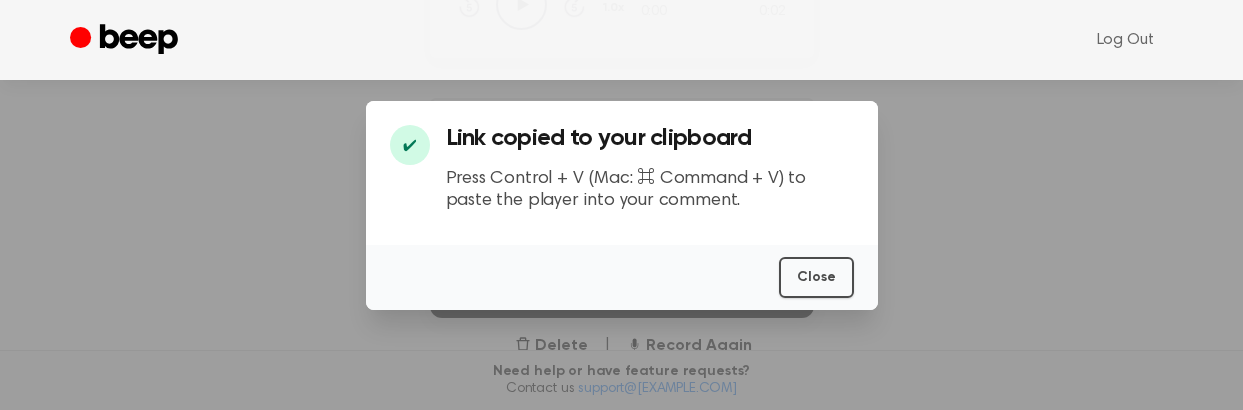 click on "✔" at bounding box center (410, 145) 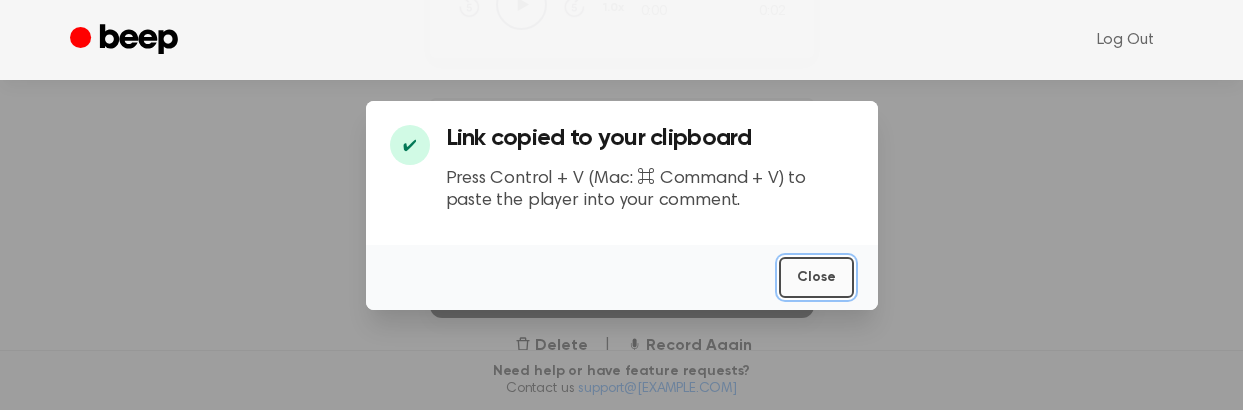 click on "Close" at bounding box center [816, 277] 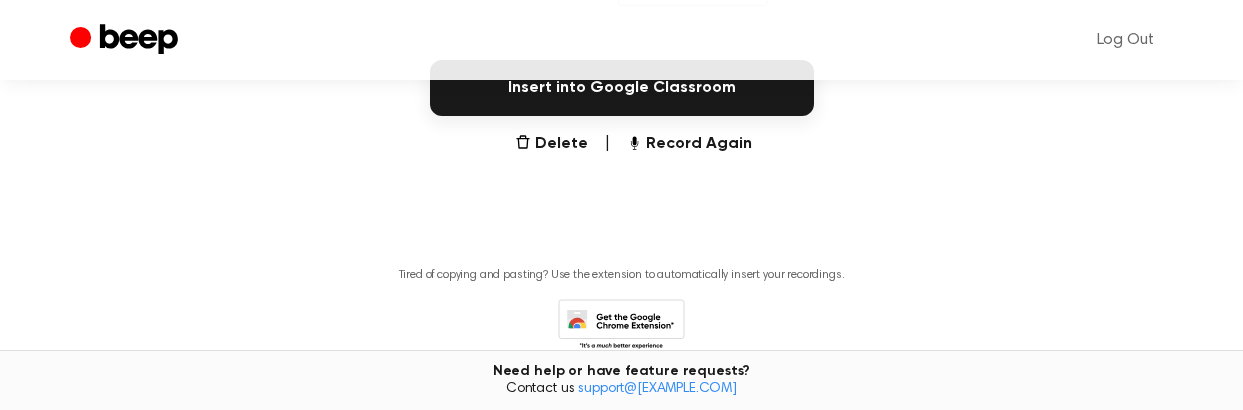 scroll, scrollTop: 569, scrollLeft: 0, axis: vertical 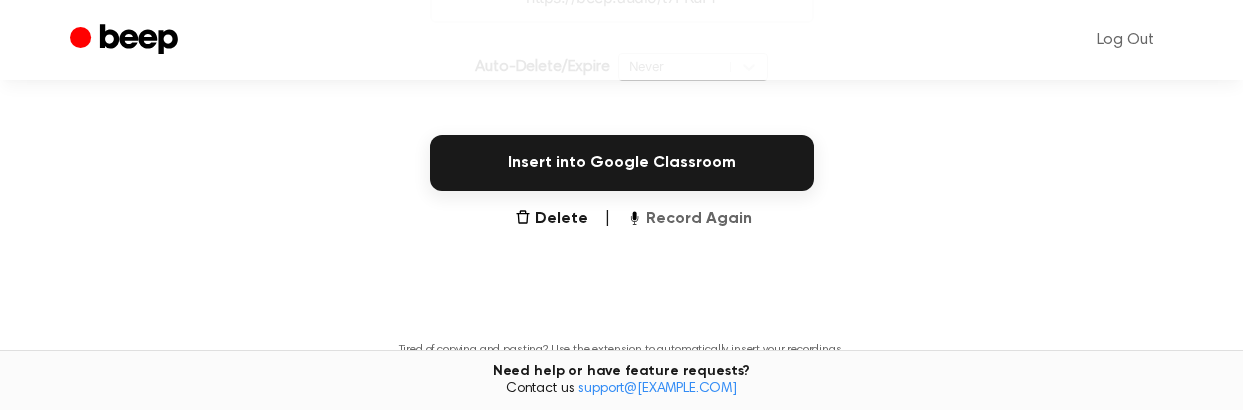click on "Record Again" at bounding box center (689, 219) 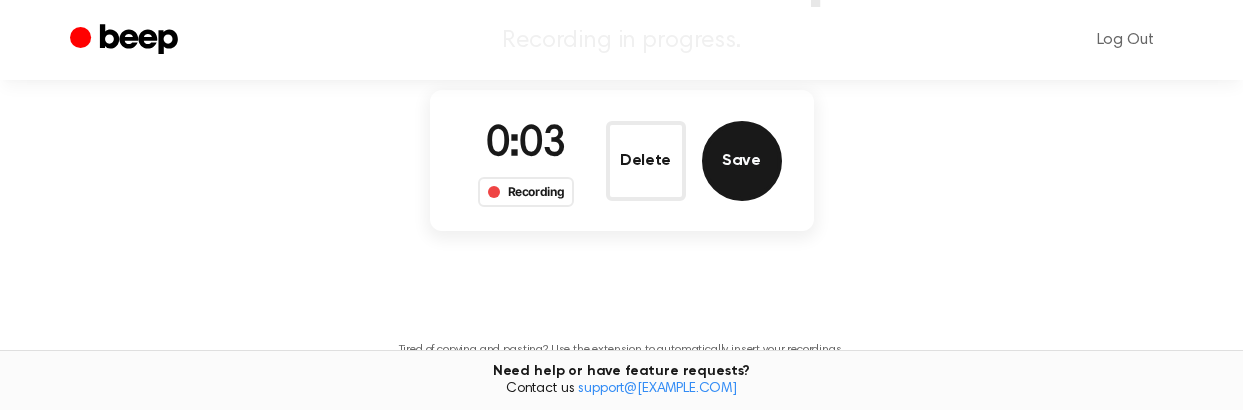 click on "Save" at bounding box center (742, 161) 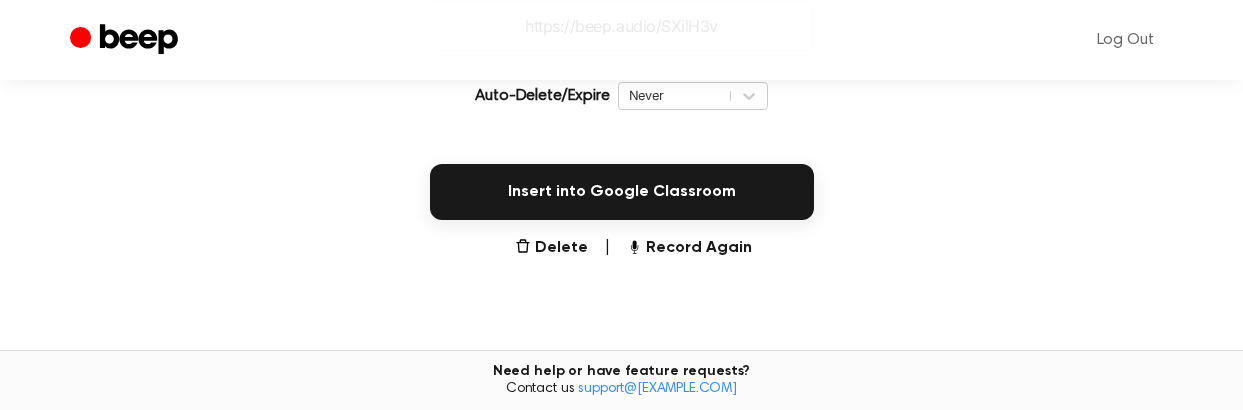 scroll, scrollTop: 460, scrollLeft: 0, axis: vertical 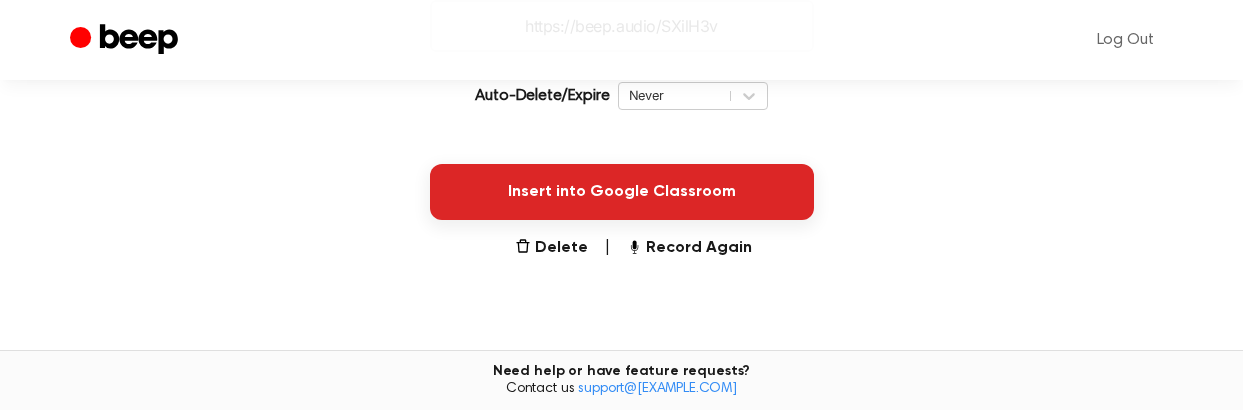 click on "Insert into Google Classroom" at bounding box center (622, 192) 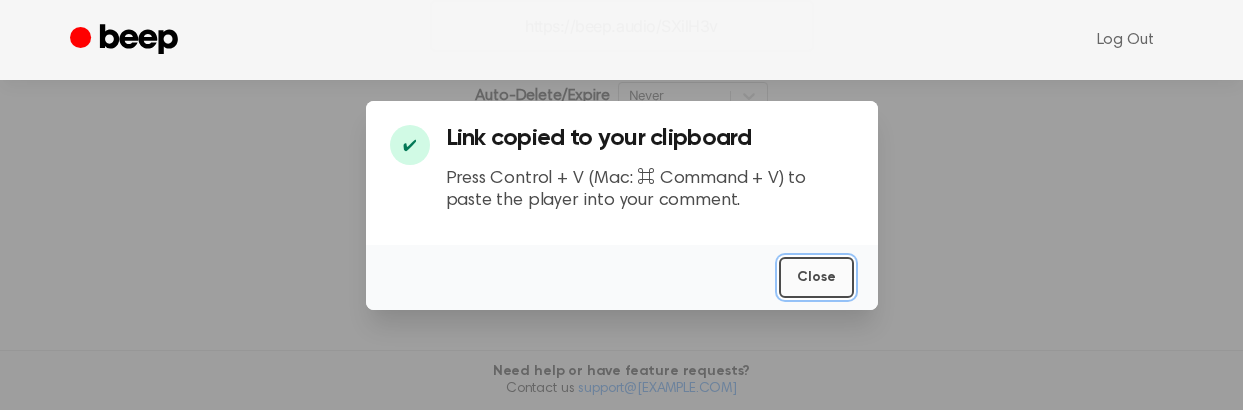 click on "Close" at bounding box center [816, 277] 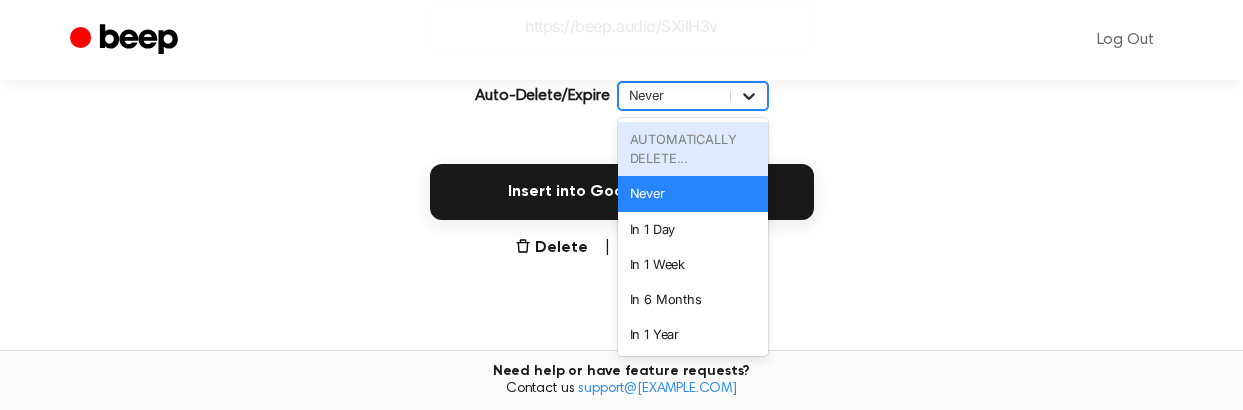 click 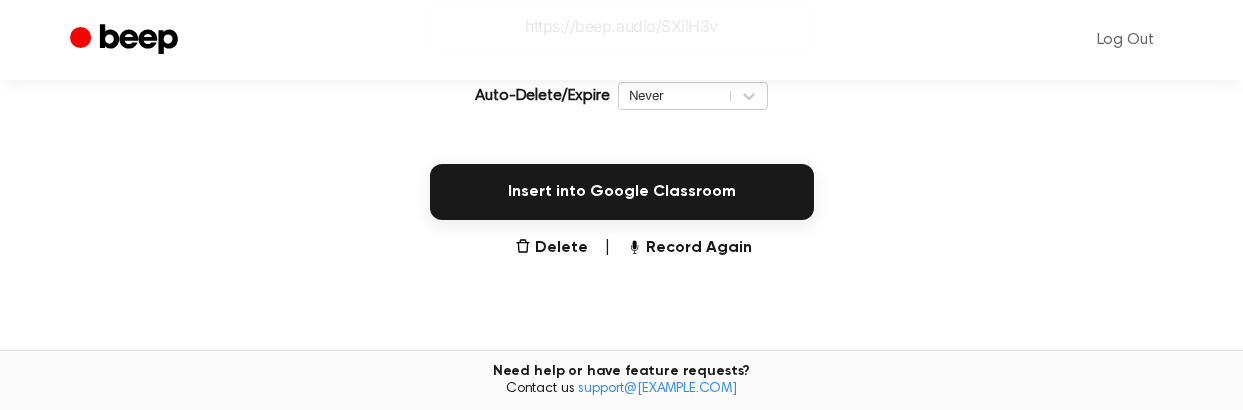 click on "Insert into Google Classroom" at bounding box center (621, 180) 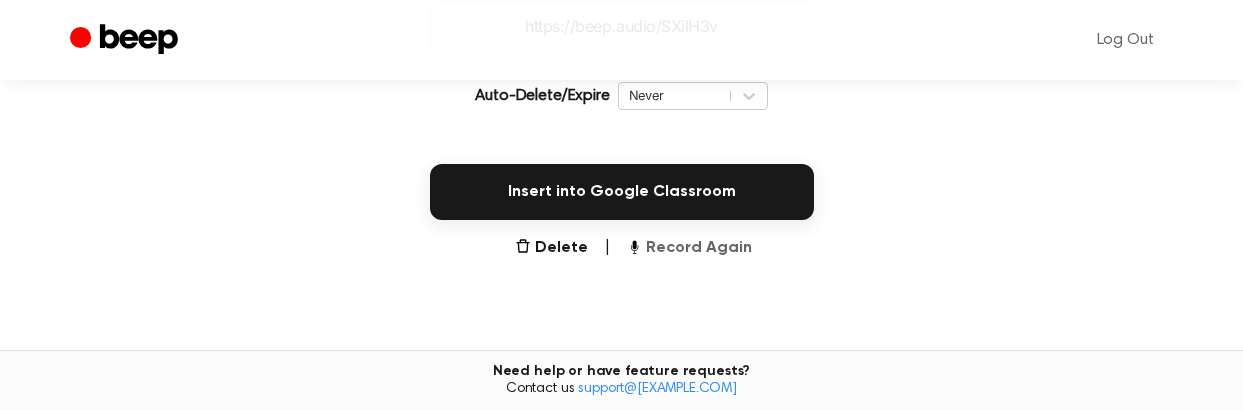 click on "Record Again" at bounding box center (689, 248) 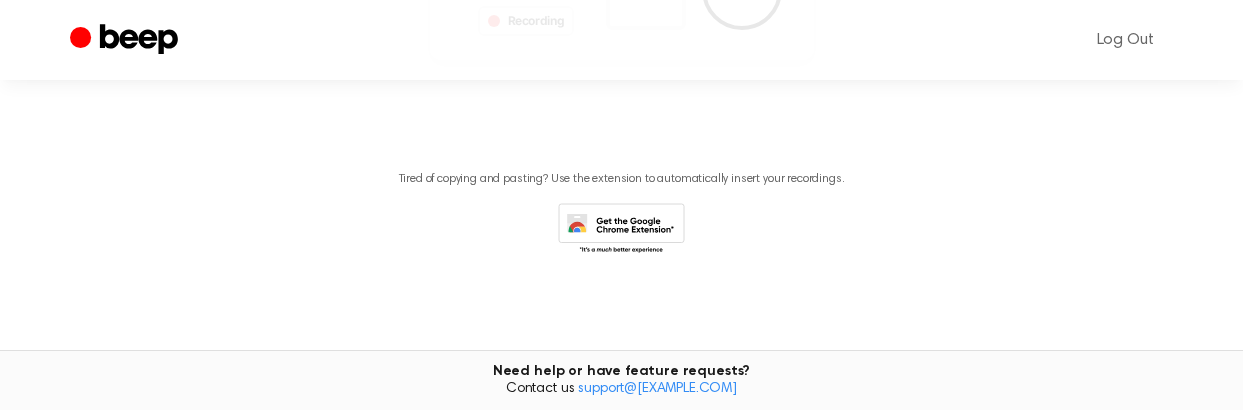 scroll, scrollTop: 194, scrollLeft: 0, axis: vertical 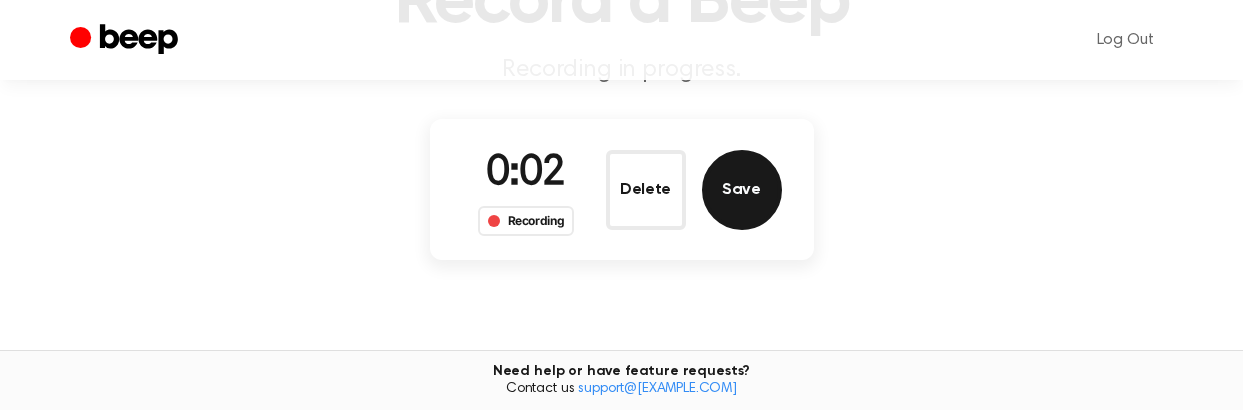 click on "Save" at bounding box center (742, 190) 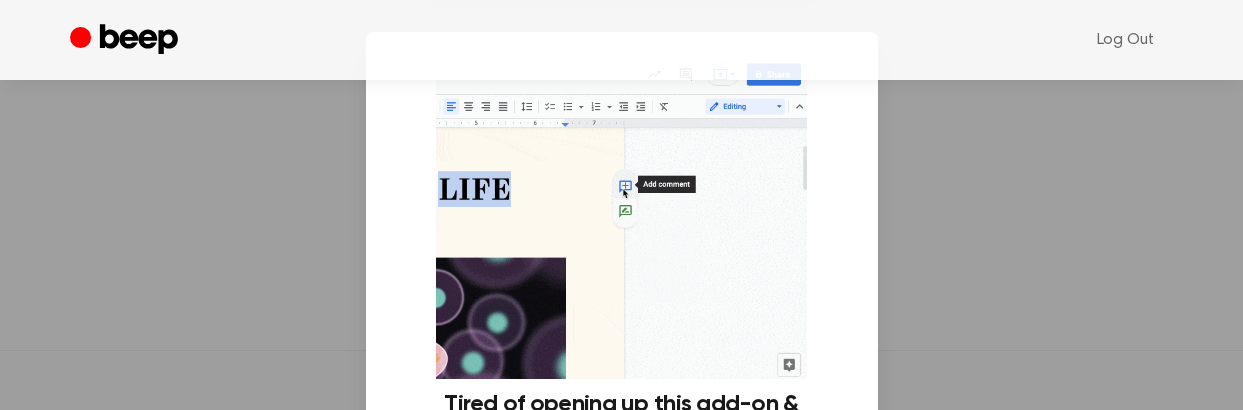 scroll, scrollTop: 460, scrollLeft: 0, axis: vertical 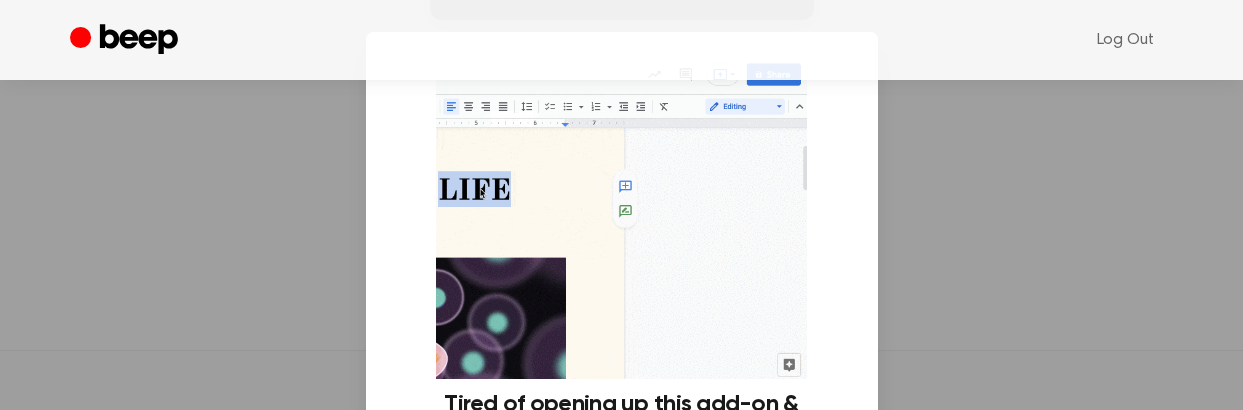 click on "Tired of opening up this add-on & copy/pasting every time? Get our Chrome Extension to create AND play recordings without leaving Google Docs™ or Google Classroom™. You won’t regret it." at bounding box center (622, 300) 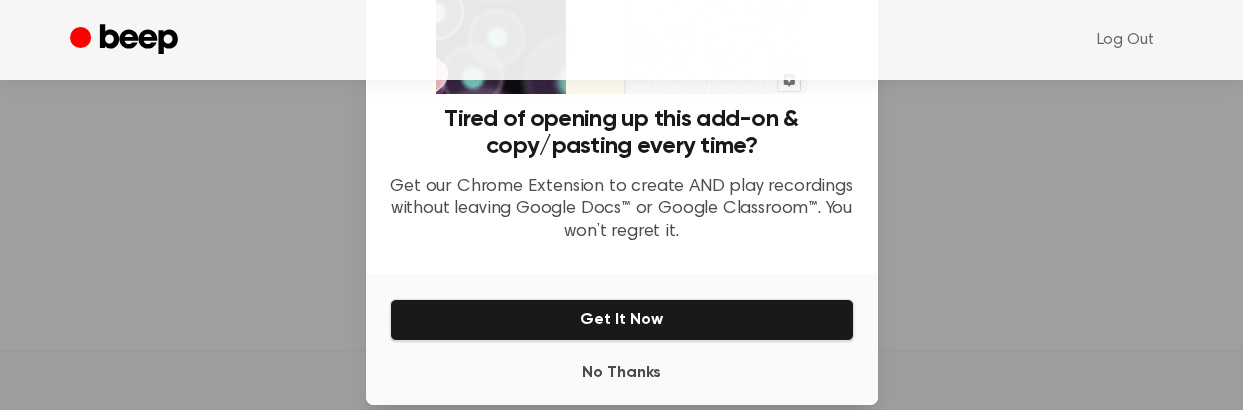 scroll, scrollTop: 312, scrollLeft: 0, axis: vertical 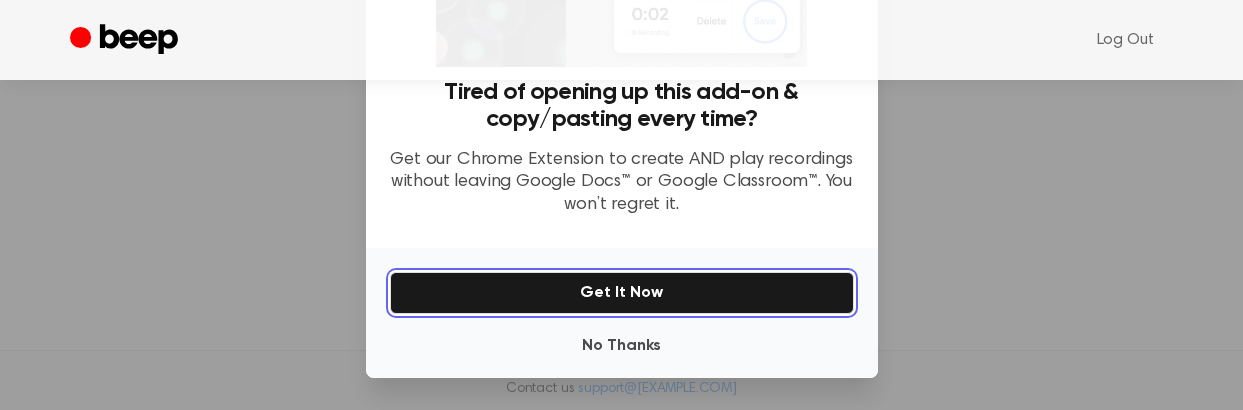 click on "Get It Now" at bounding box center [622, 293] 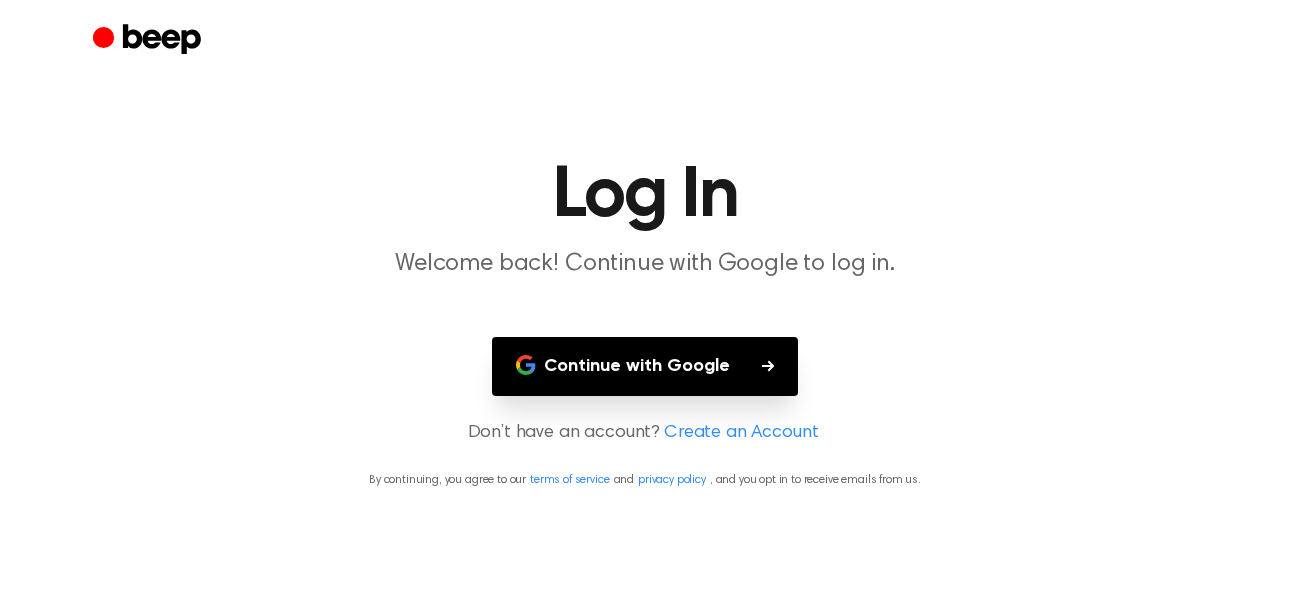 scroll, scrollTop: 0, scrollLeft: 0, axis: both 